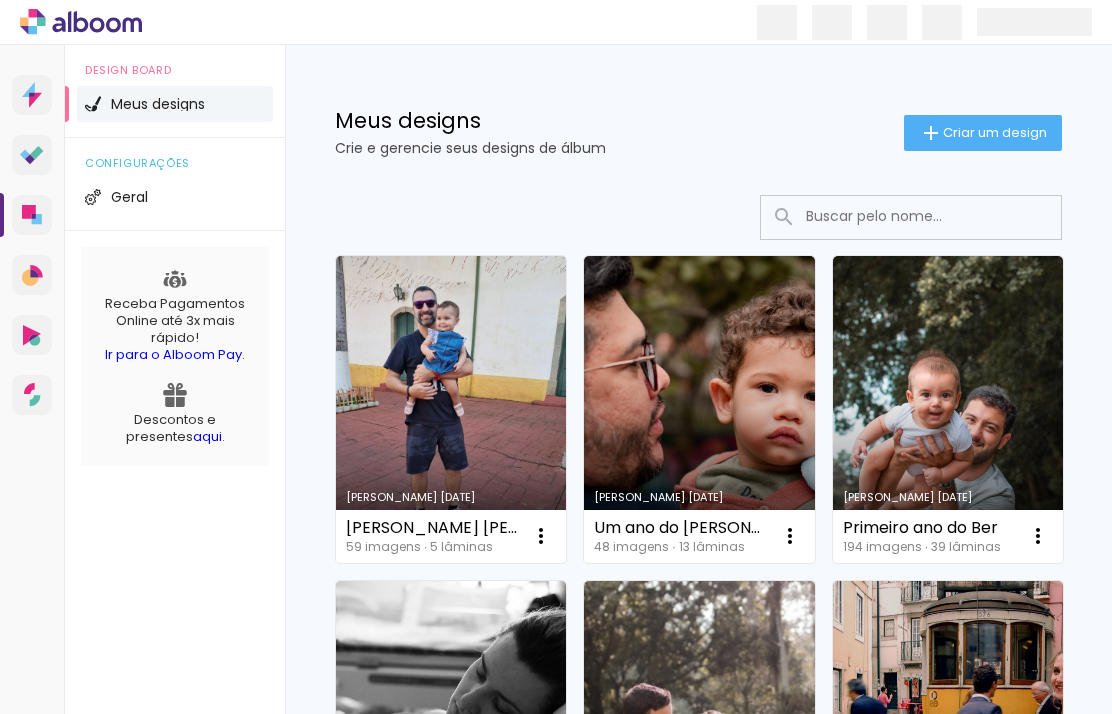 scroll, scrollTop: 0, scrollLeft: 0, axis: both 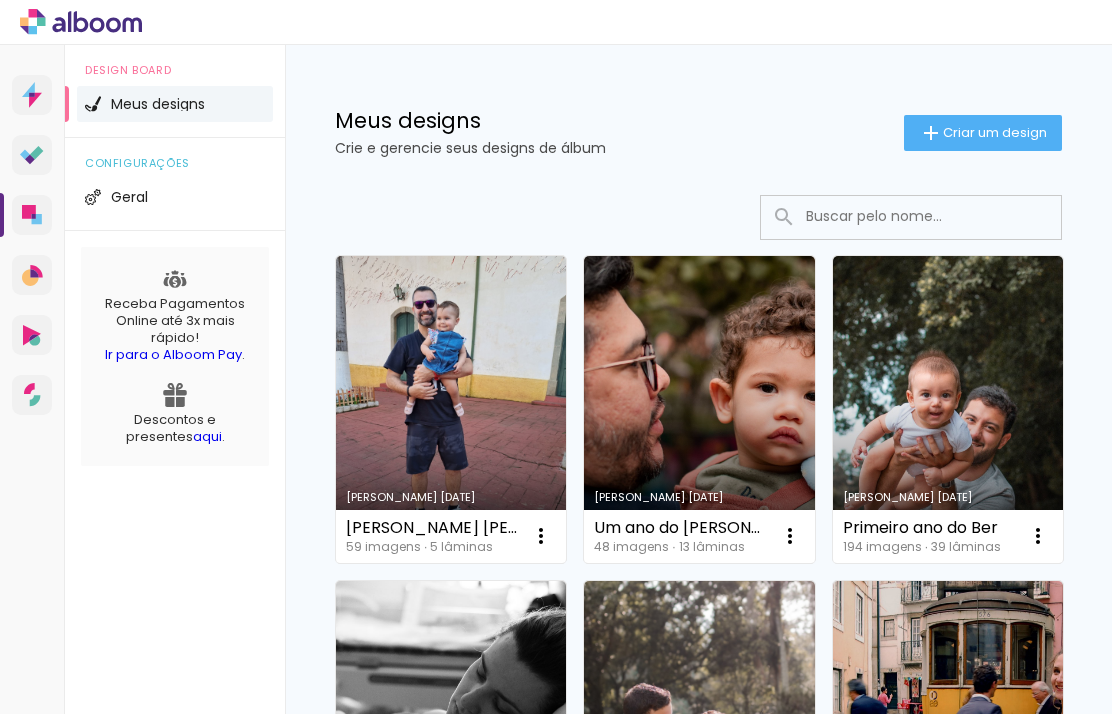 click on "[PERSON_NAME] [DATE]" at bounding box center (451, 409) 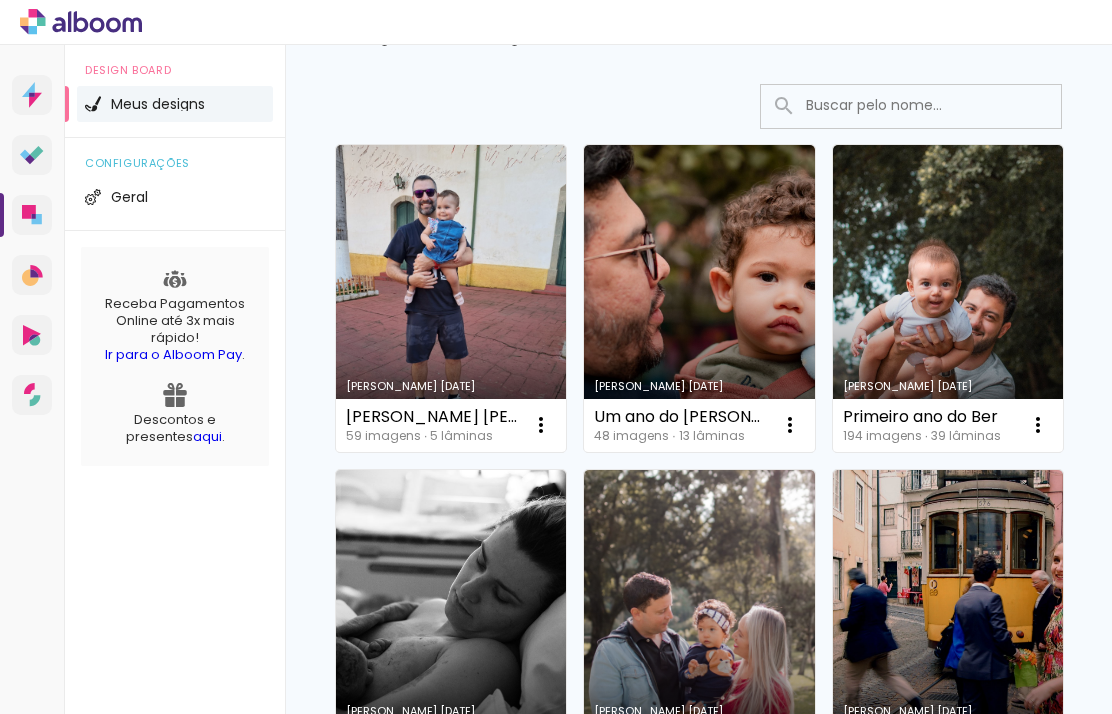 scroll, scrollTop: 116, scrollLeft: 0, axis: vertical 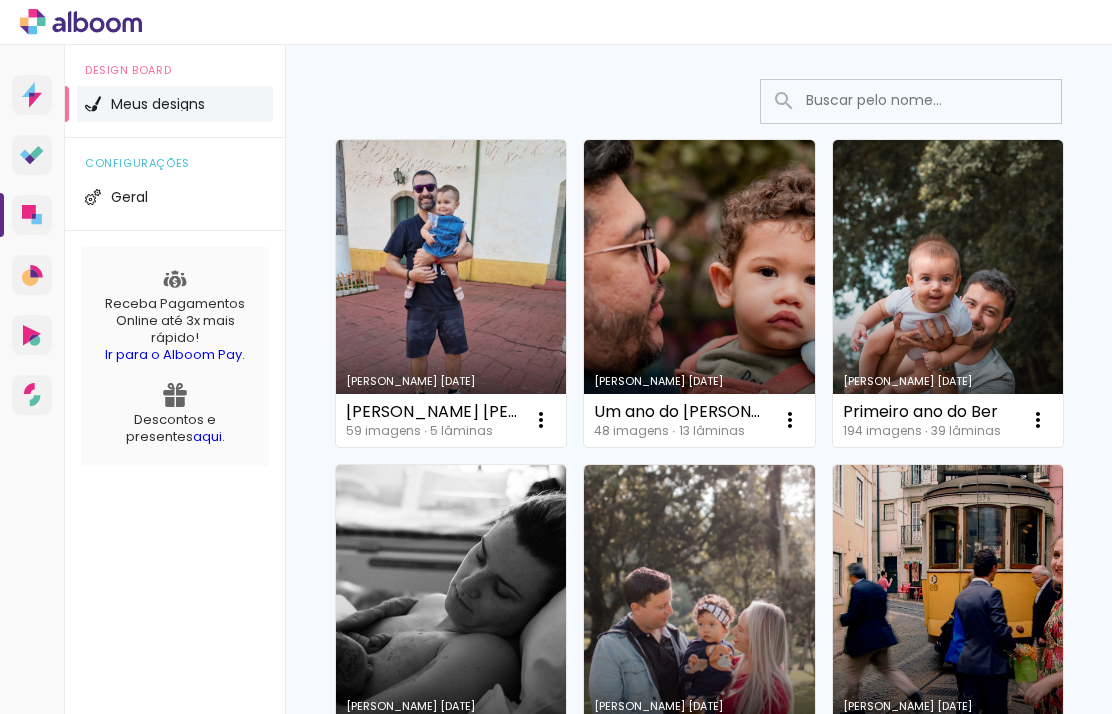 click at bounding box center [541, 420] 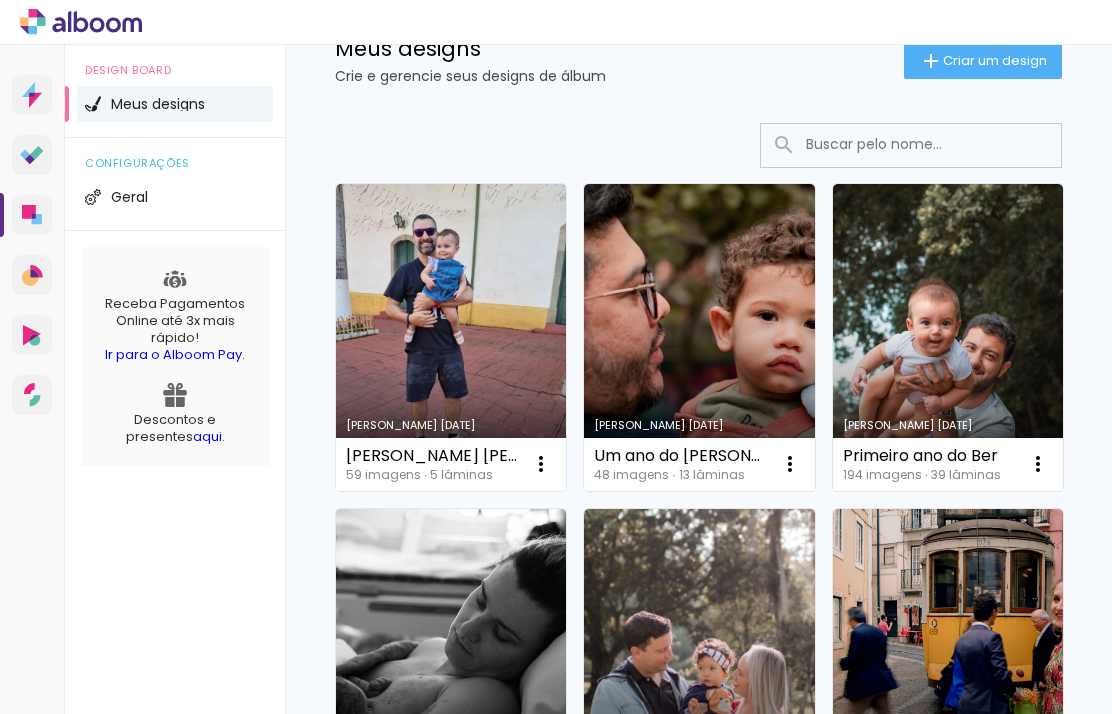 scroll, scrollTop: 71, scrollLeft: 0, axis: vertical 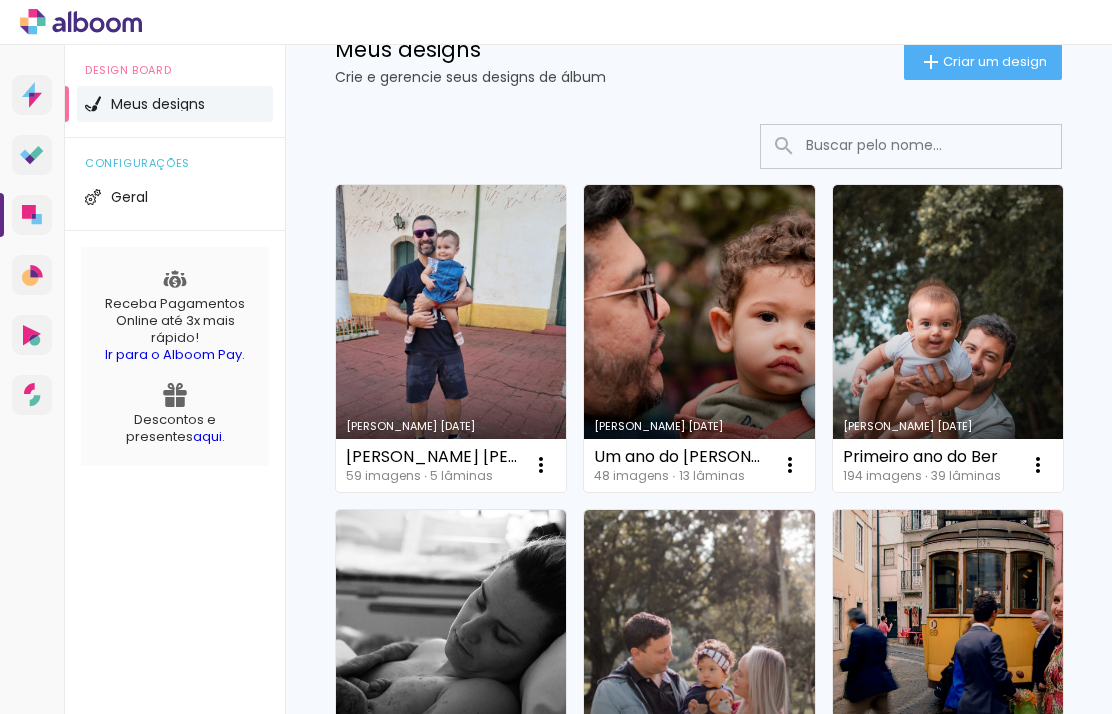 click at bounding box center (541, 465) 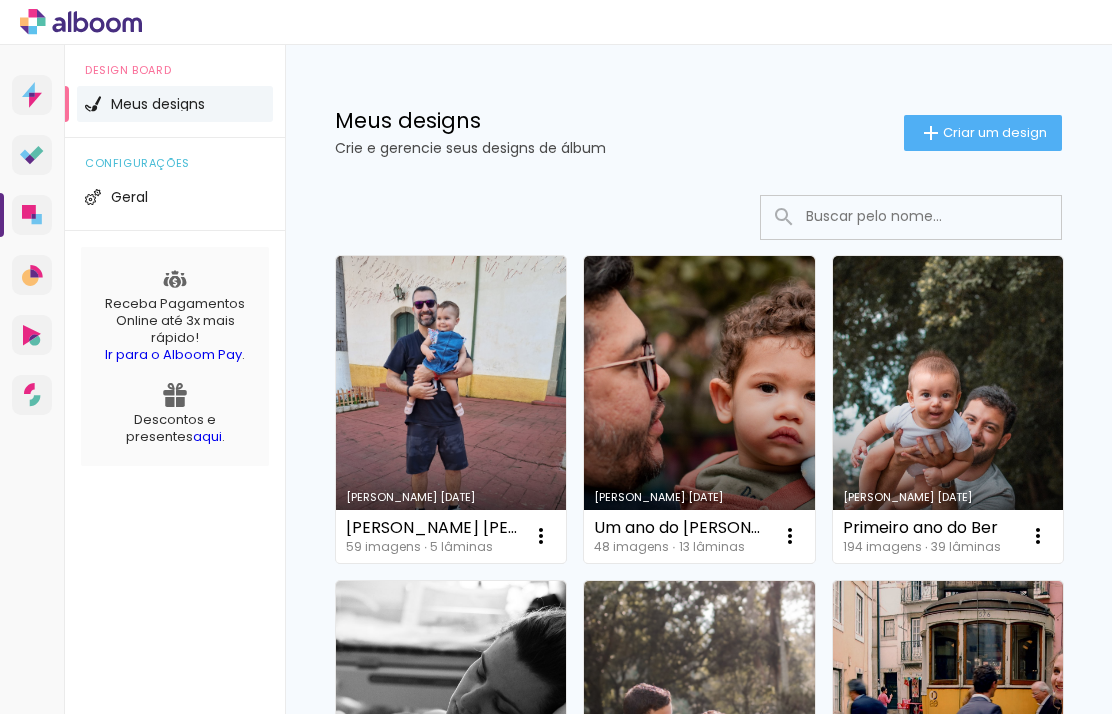 scroll, scrollTop: 0, scrollLeft: 0, axis: both 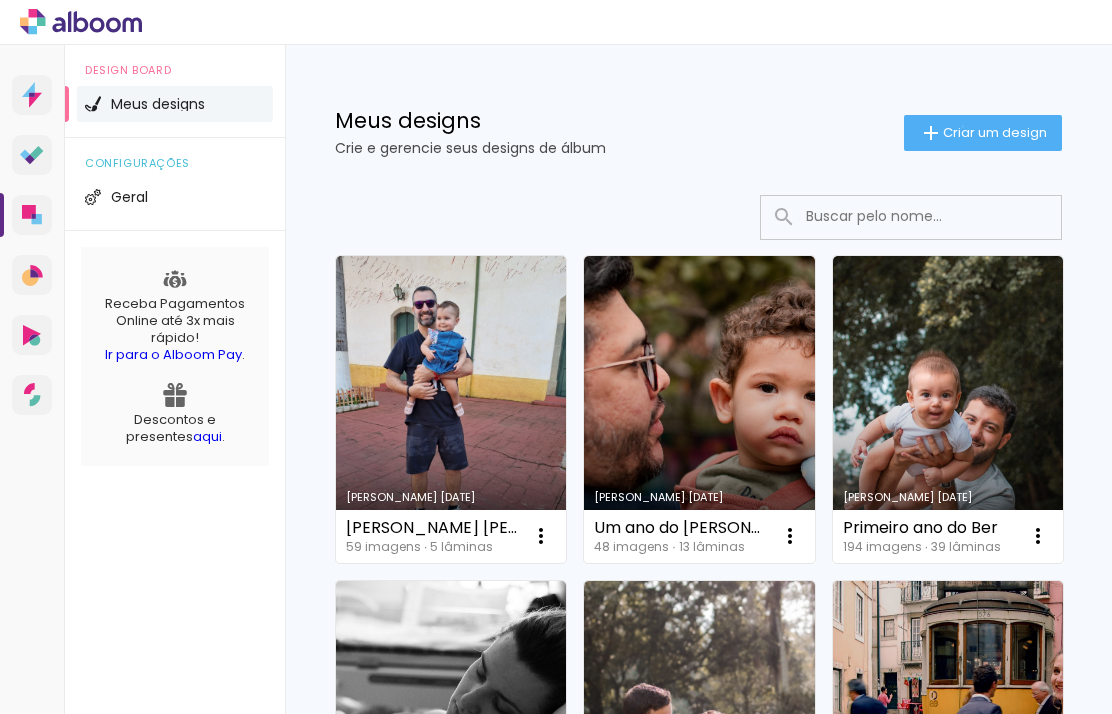 click on "Criar um design" 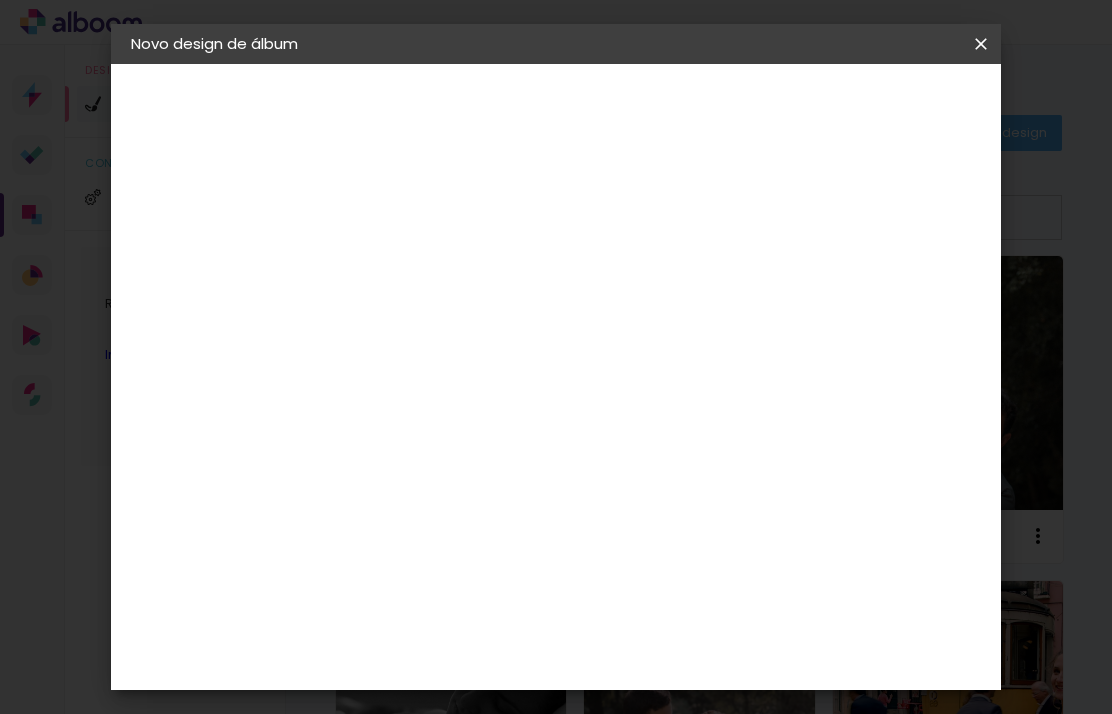 click at bounding box center (458, 268) 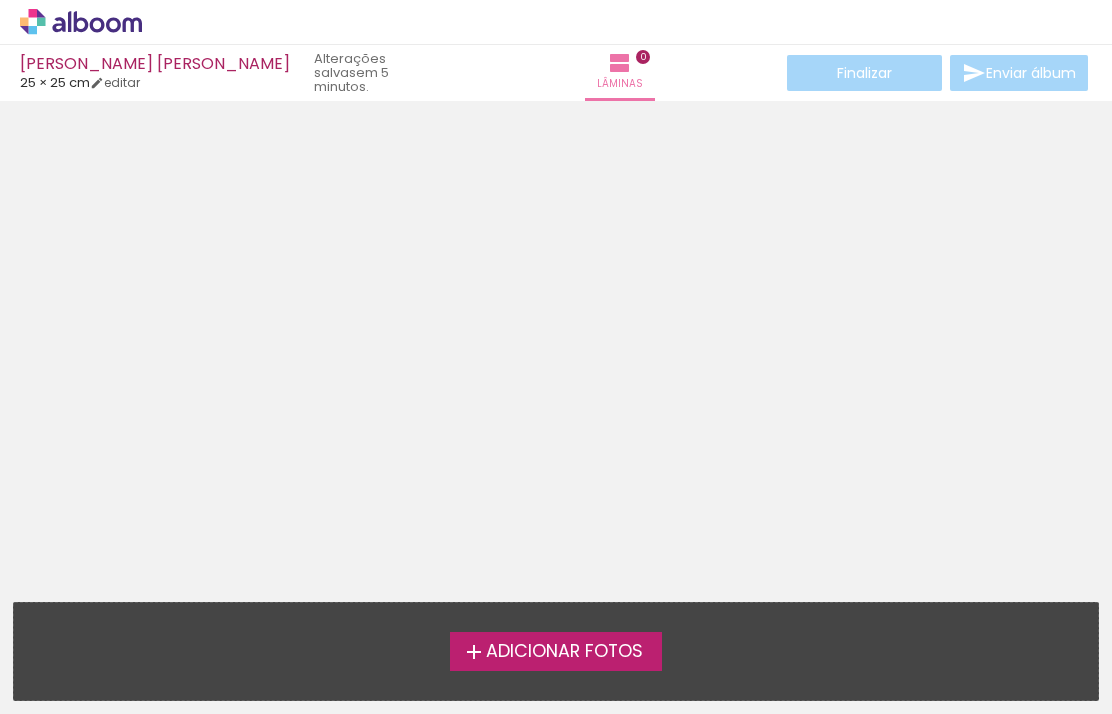 click on "Adicionar Fotos" at bounding box center [564, 652] 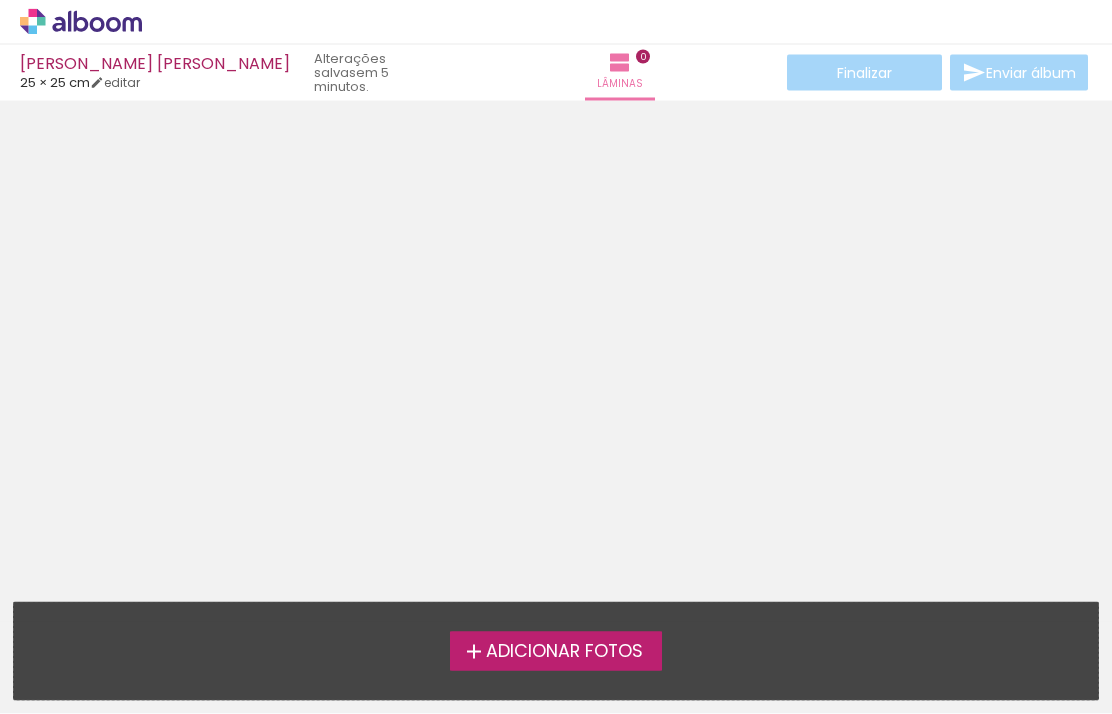 scroll, scrollTop: 0, scrollLeft: 0, axis: both 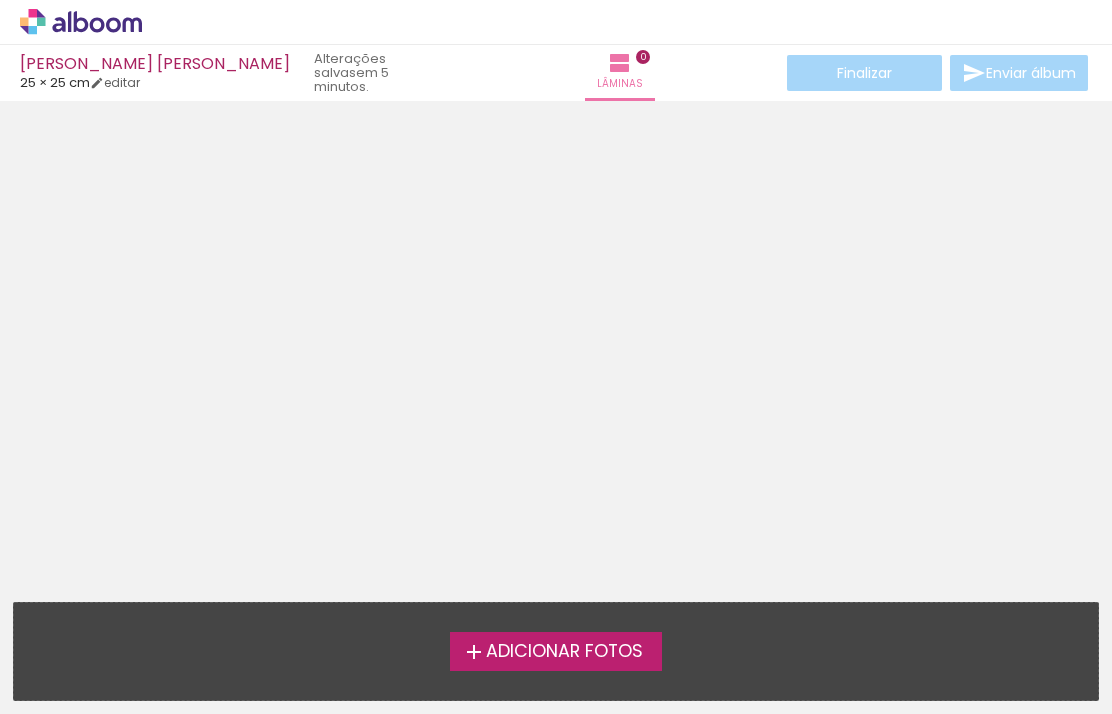 click on "Adicionar Fotos" at bounding box center (564, 652) 